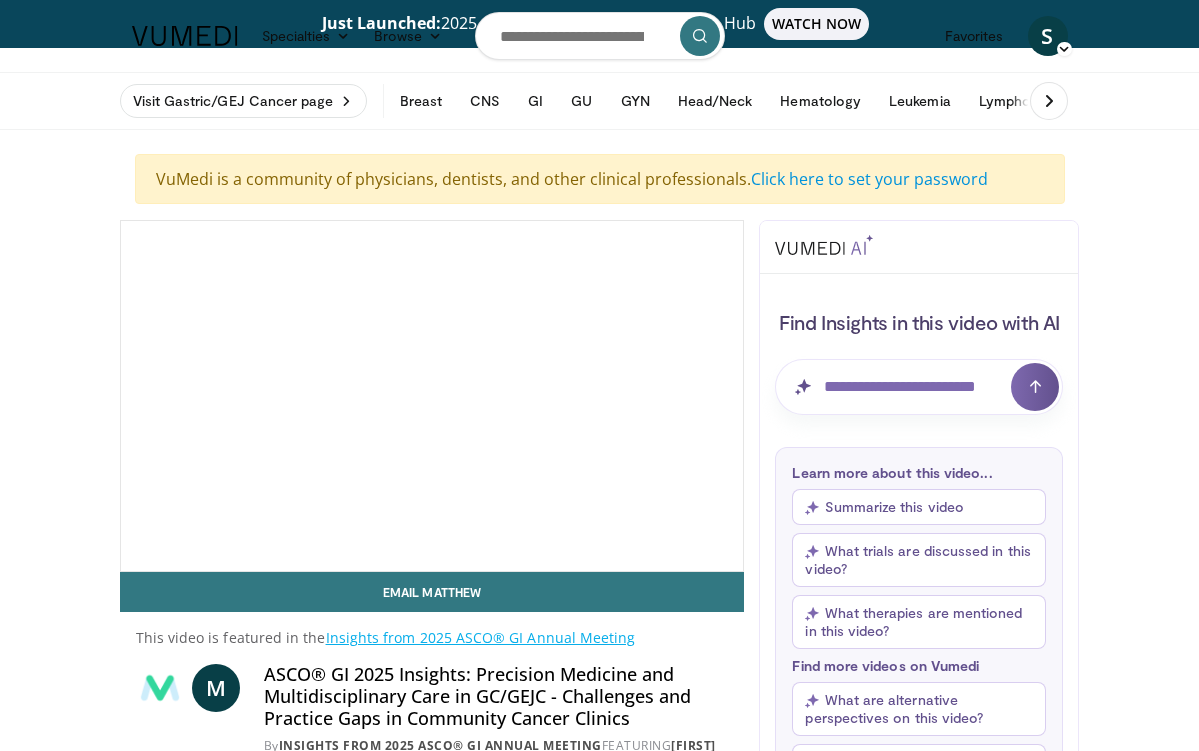 scroll, scrollTop: 0, scrollLeft: 0, axis: both 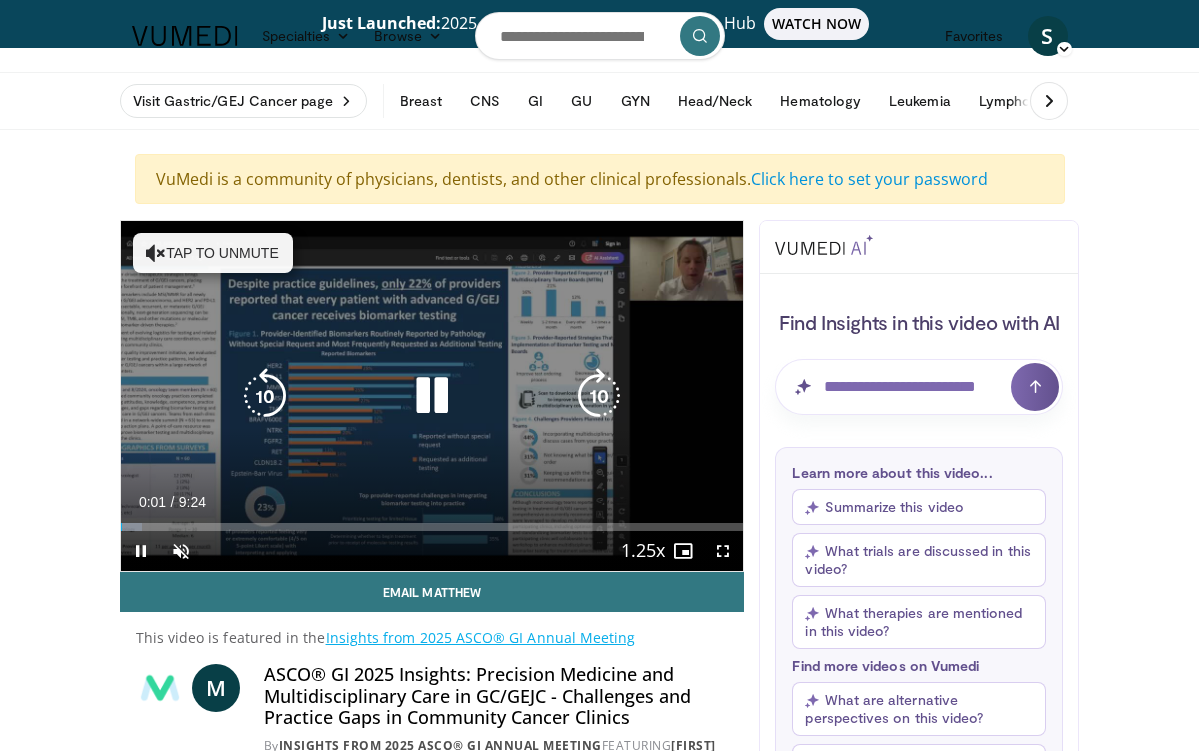 click on "Tap to unmute" at bounding box center (213, 253) 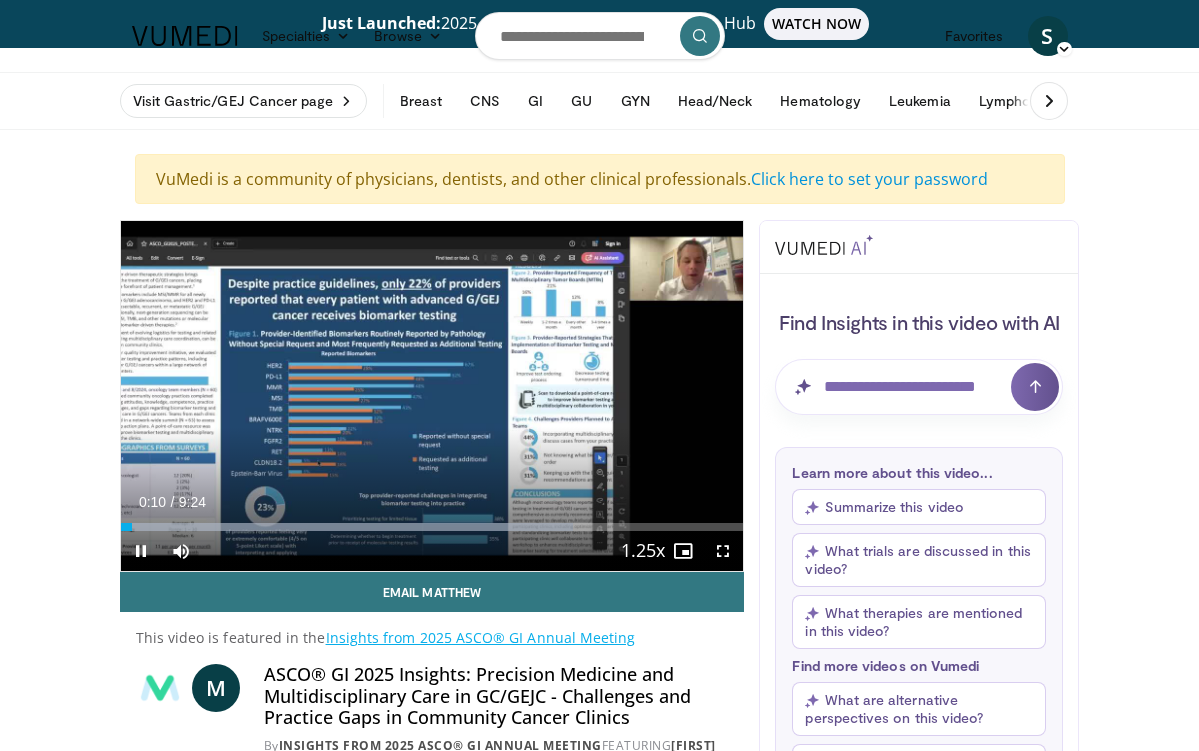 click at bounding box center [723, 551] 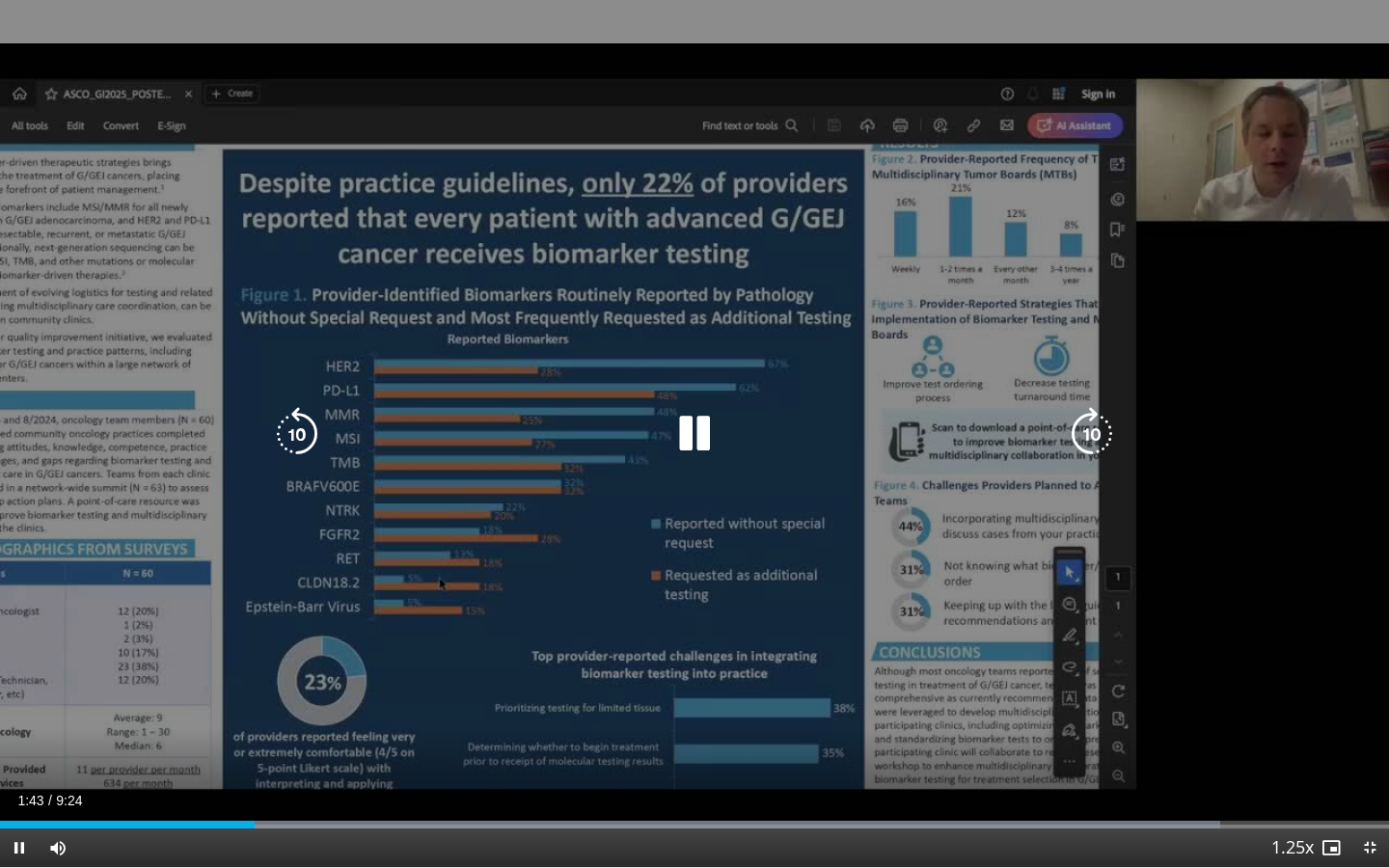 click at bounding box center [1092, 434] 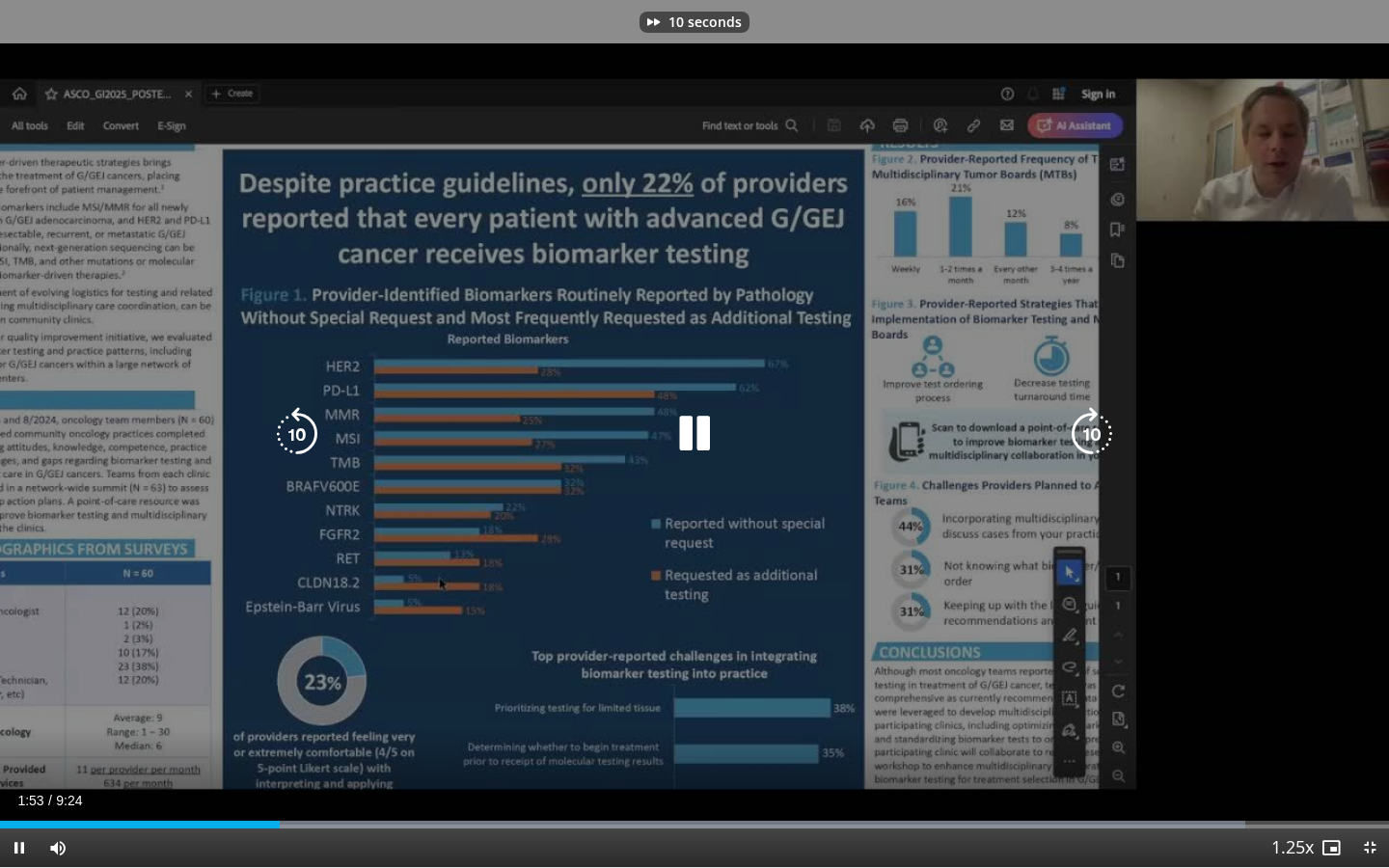 click at bounding box center (1092, 434) 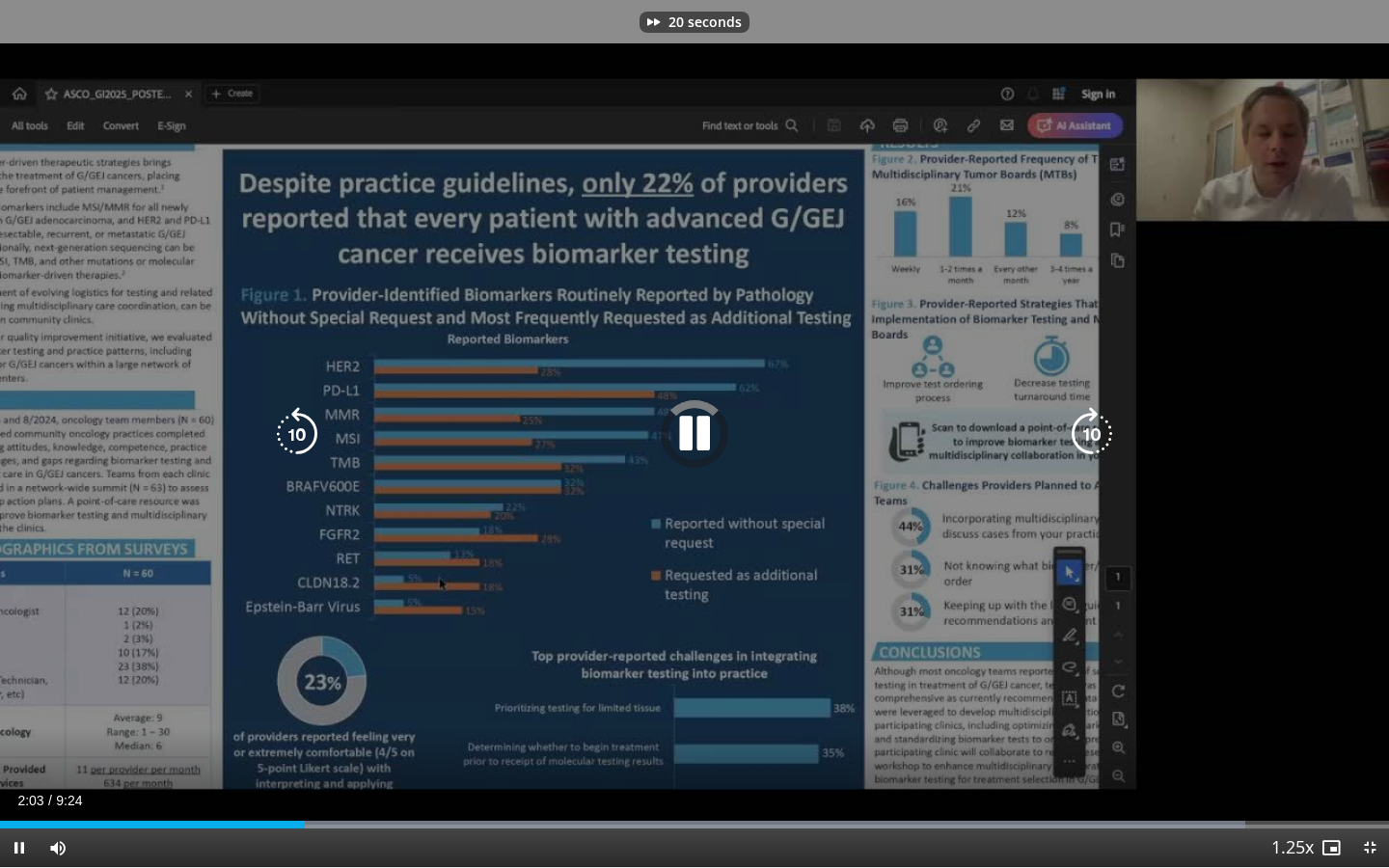 click at bounding box center (1092, 434) 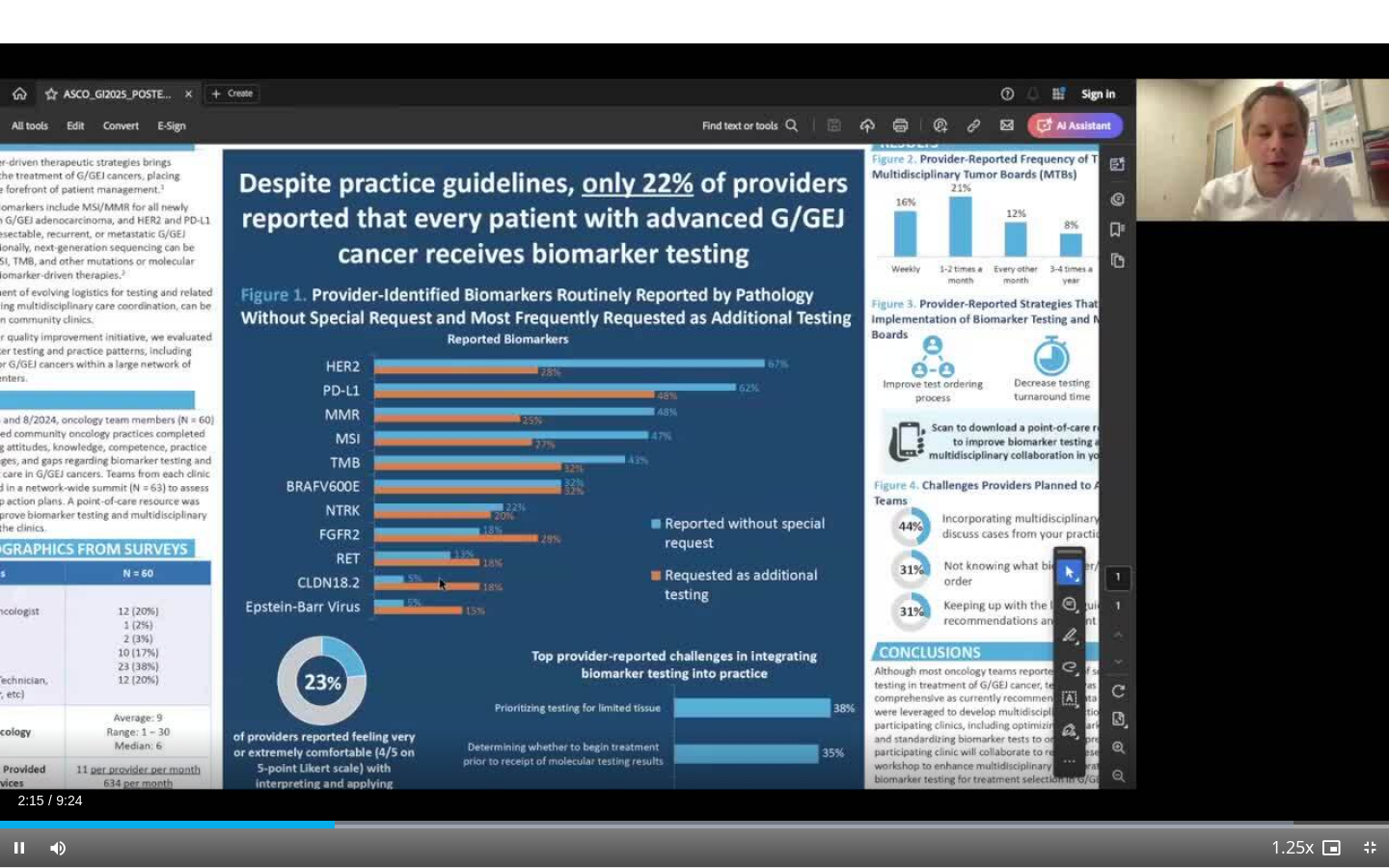 click at bounding box center [19, 848] 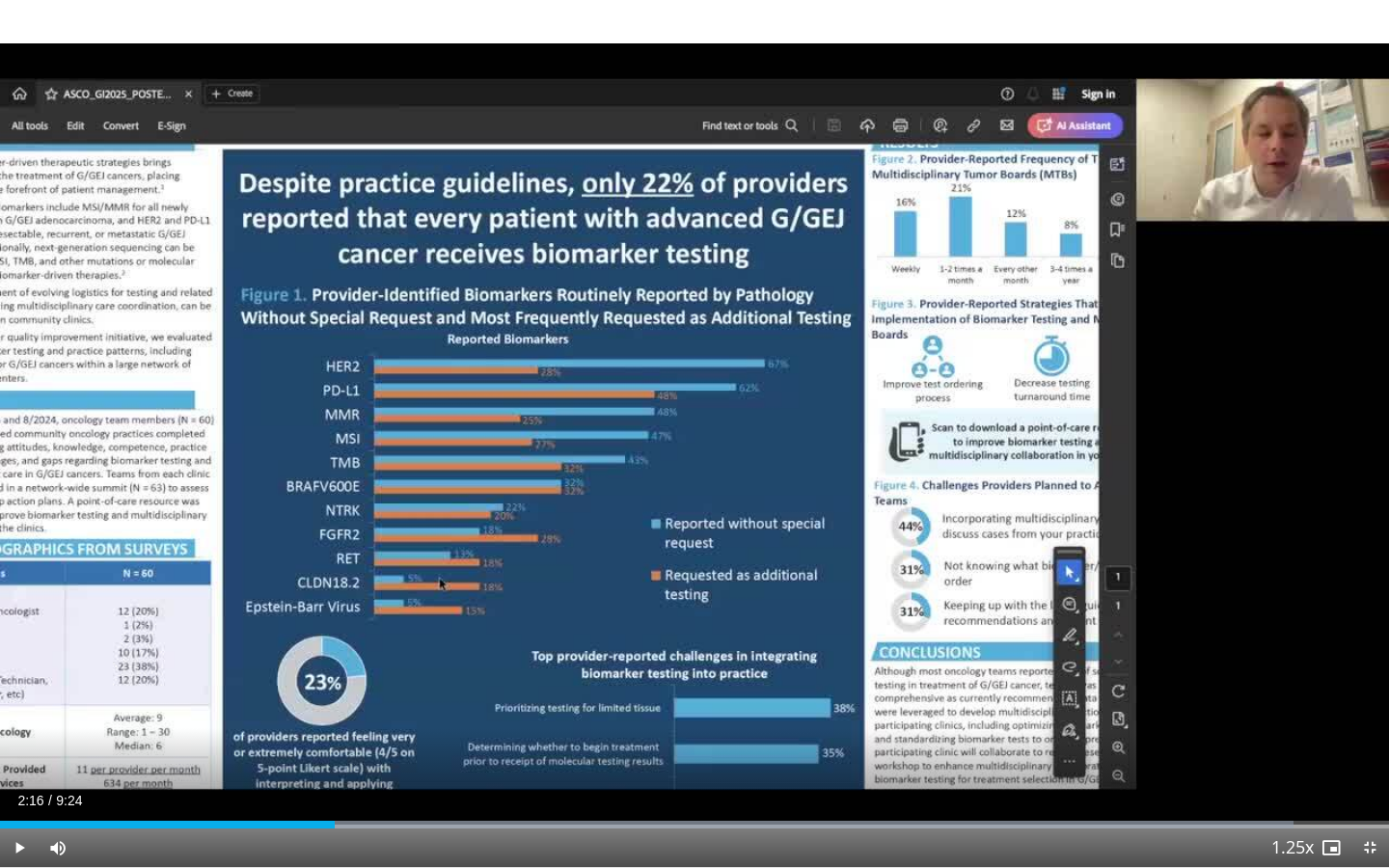 click at bounding box center [1370, 848] 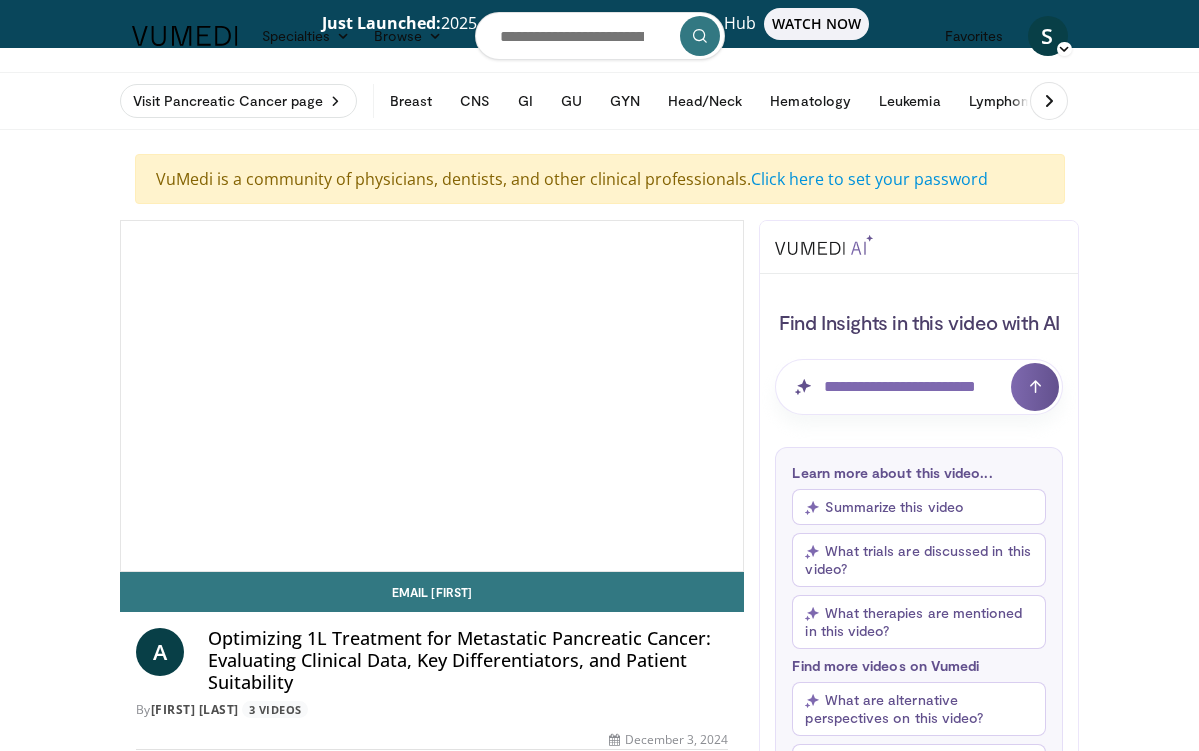 scroll, scrollTop: 0, scrollLeft: 0, axis: both 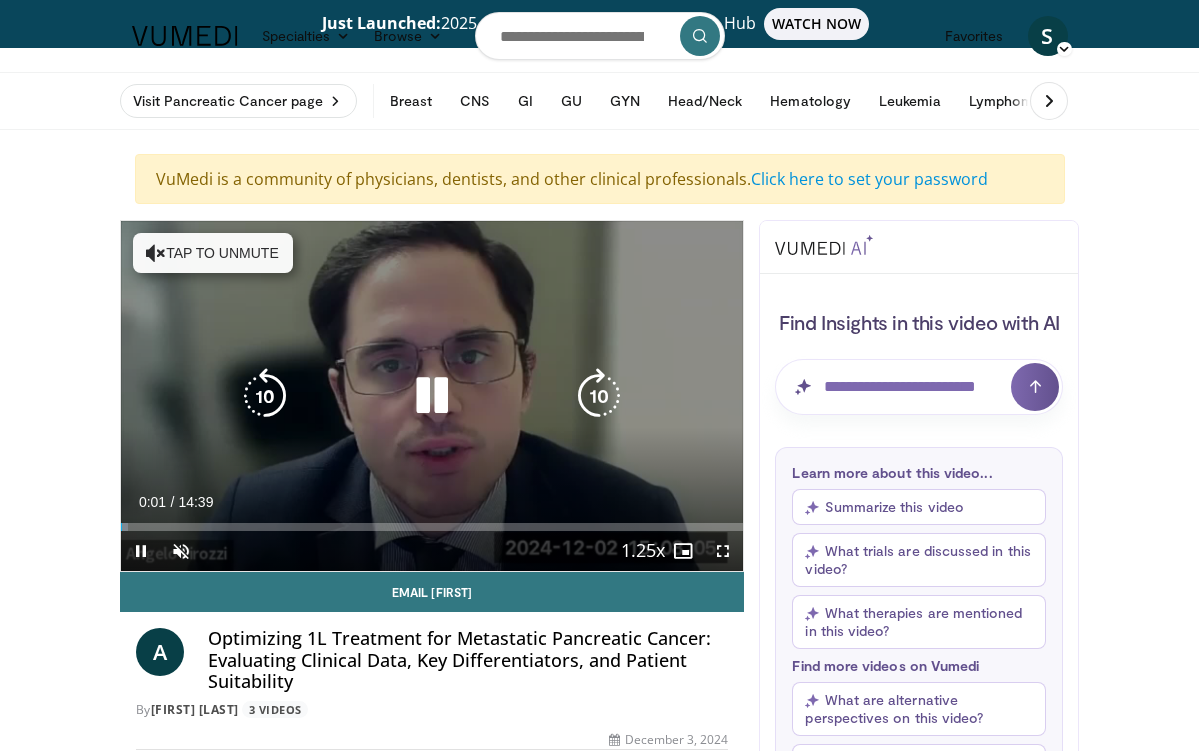 click on "Tap to unmute" at bounding box center (213, 253) 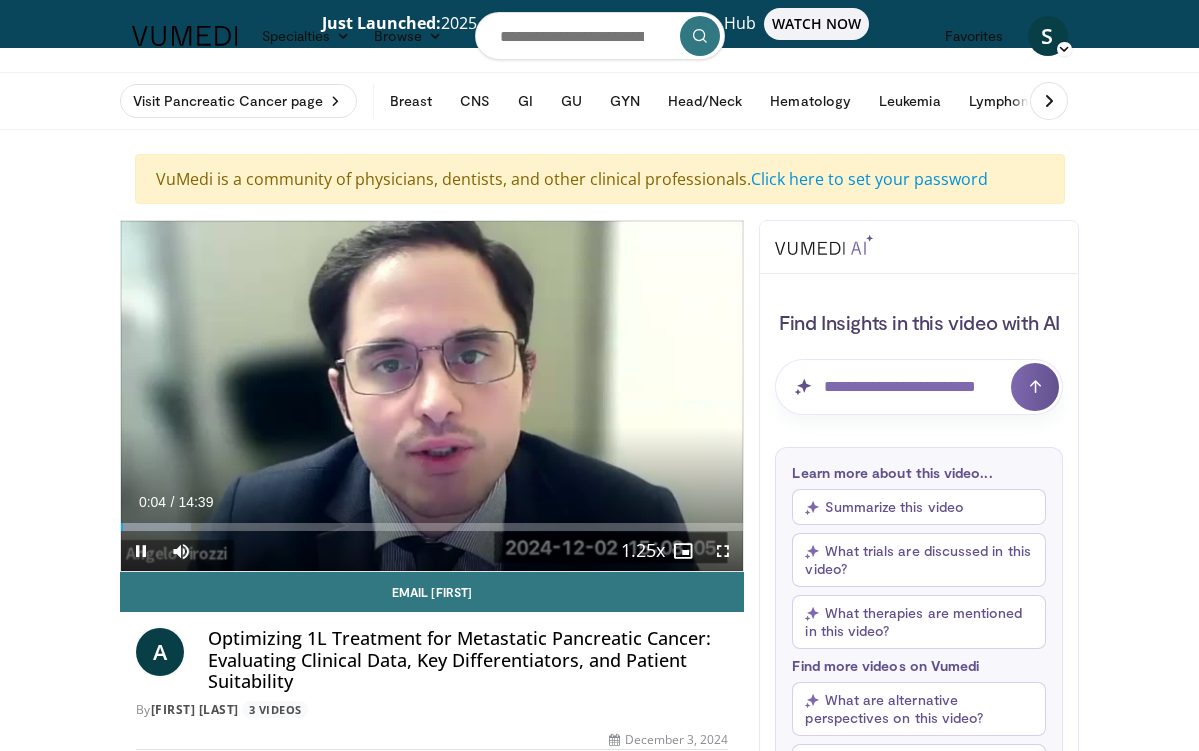 click at bounding box center [723, 551] 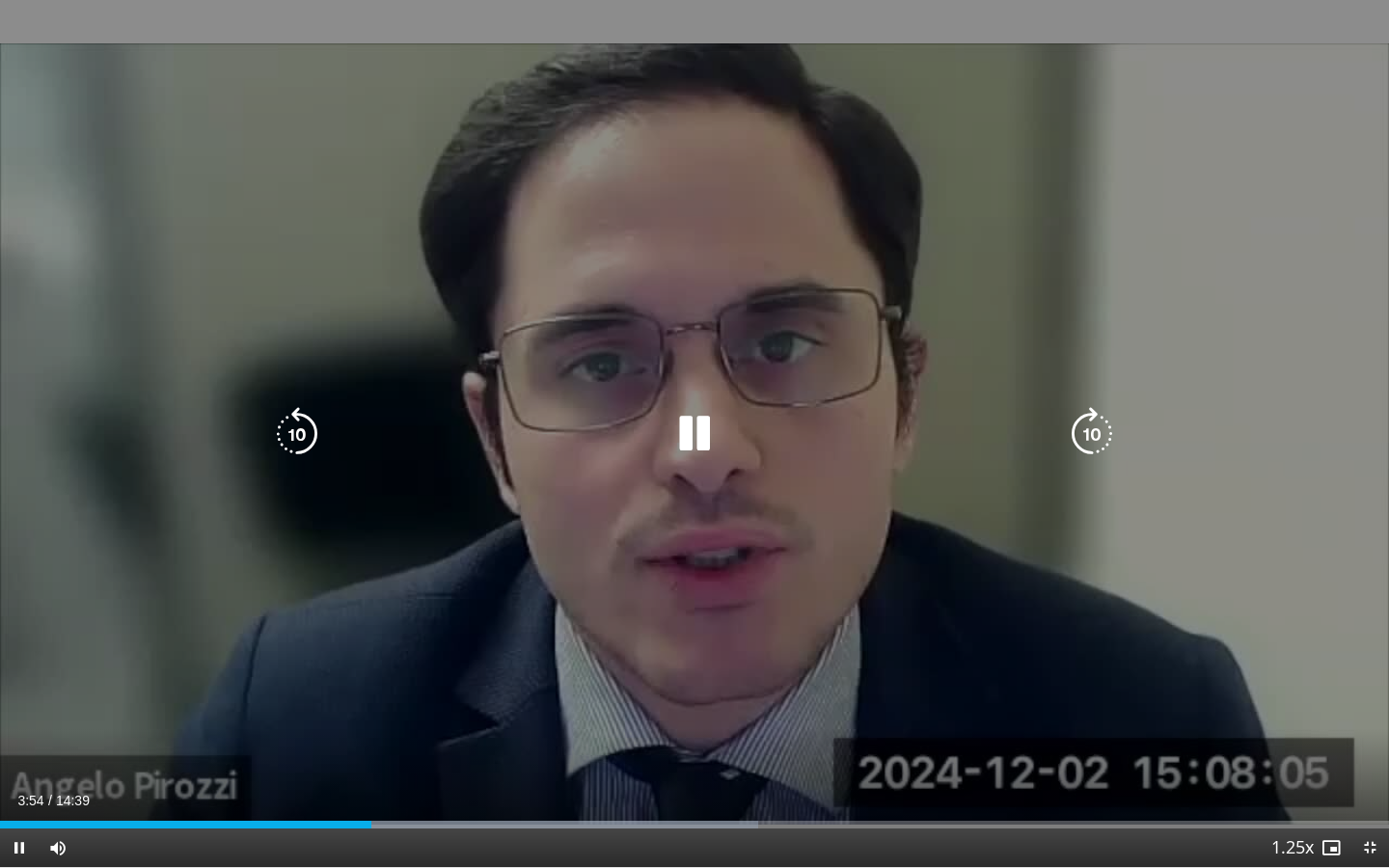 click at bounding box center (1092, 434) 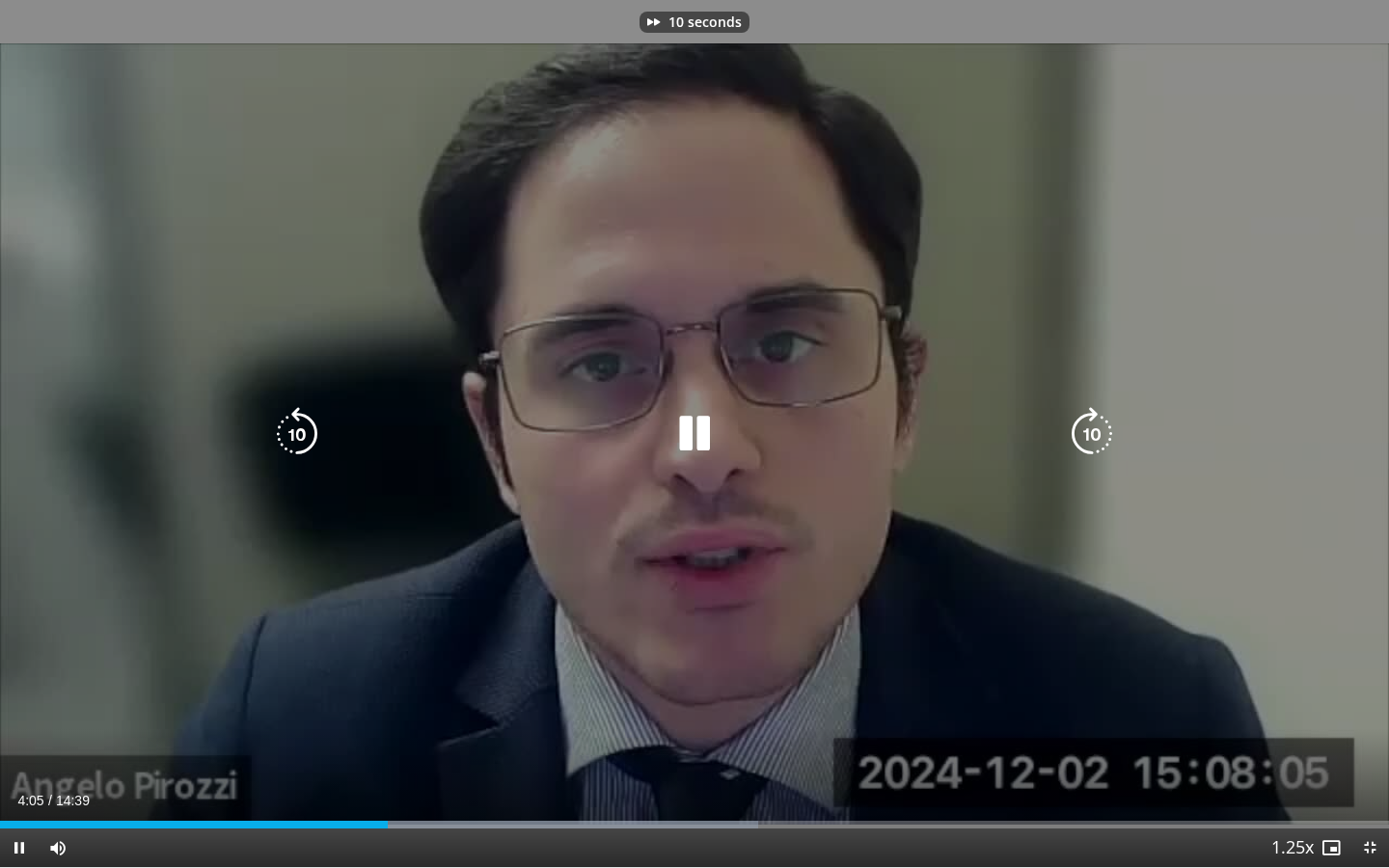 click at bounding box center (1092, 434) 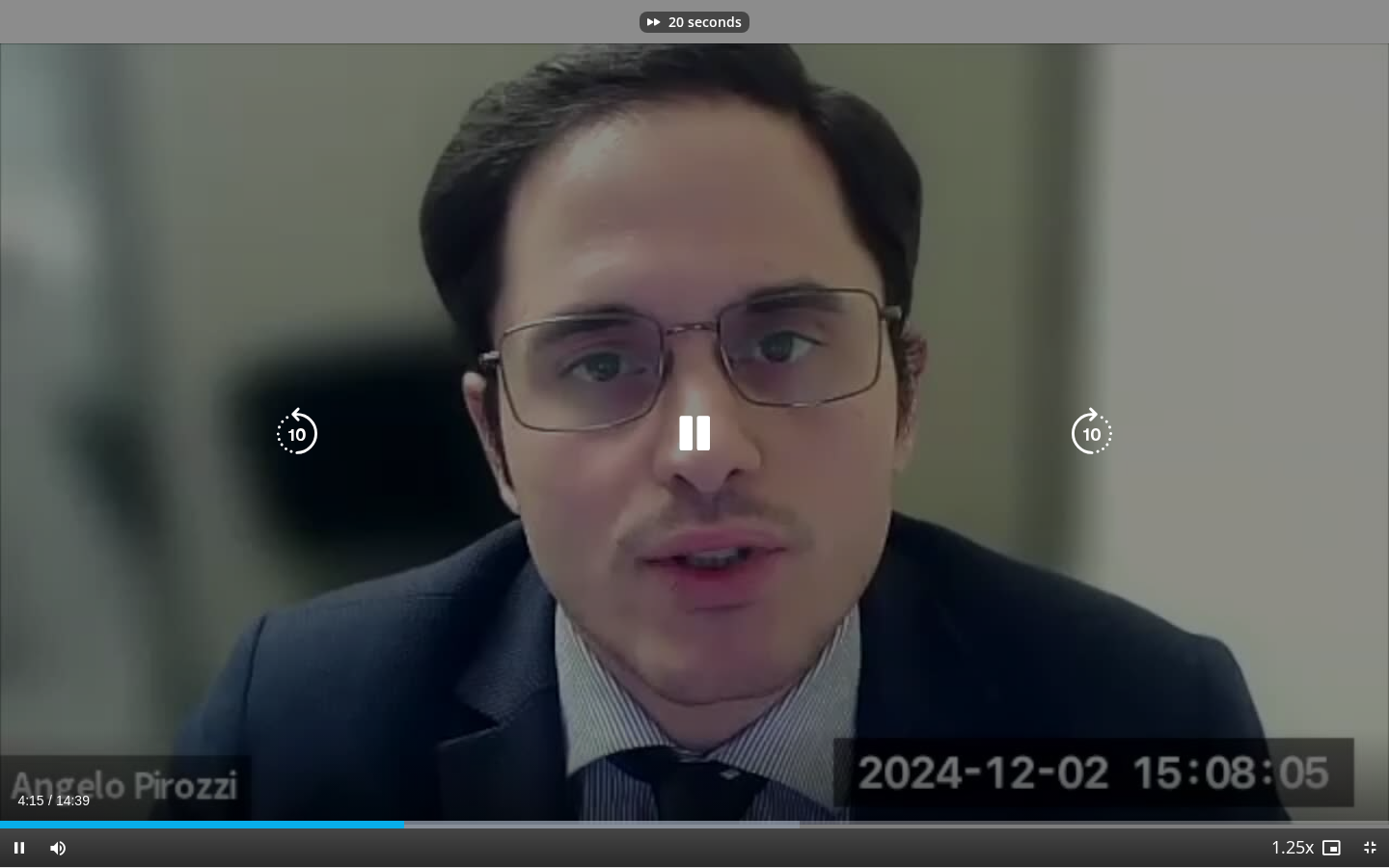 click at bounding box center (1092, 434) 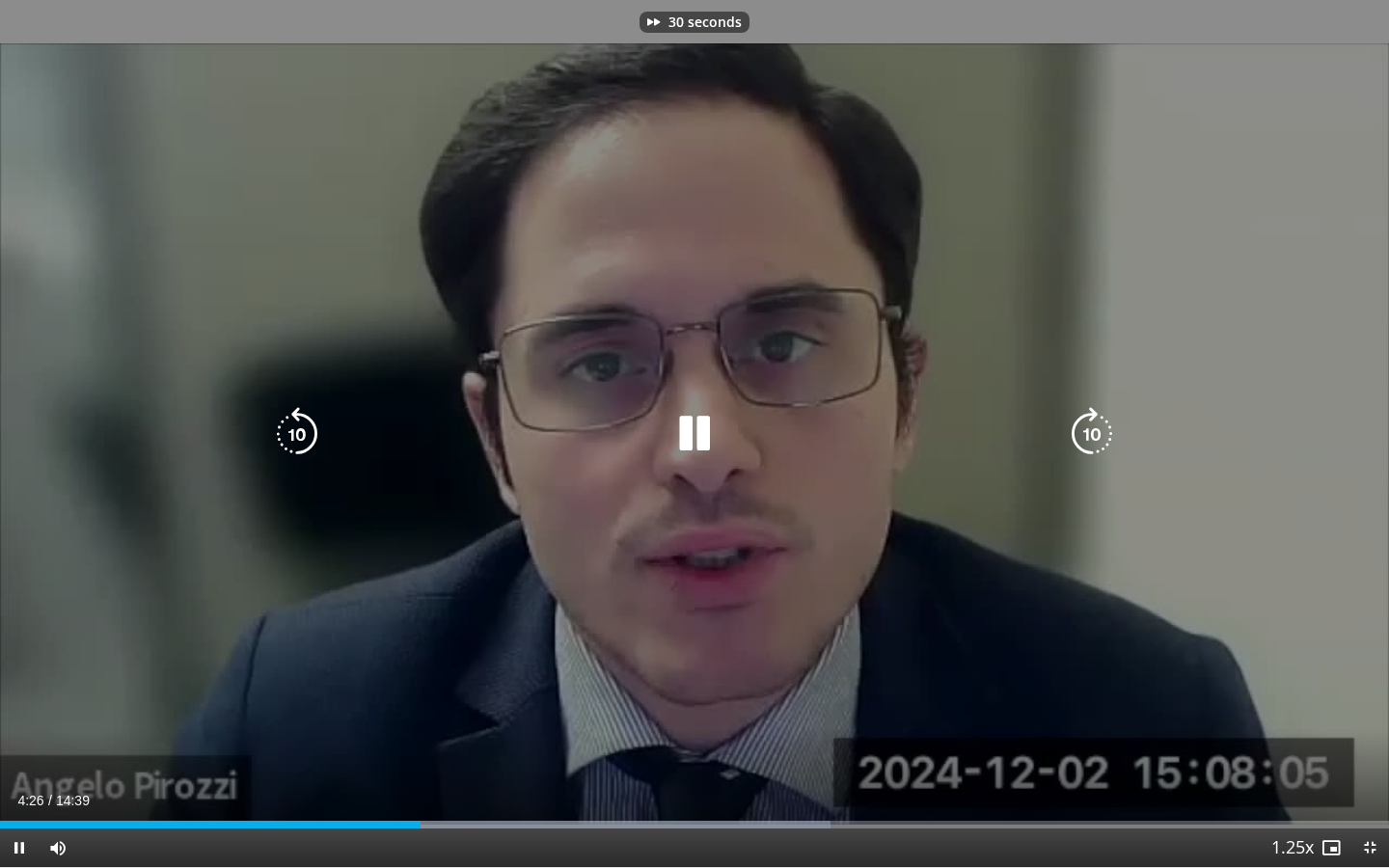 click at bounding box center [1092, 434] 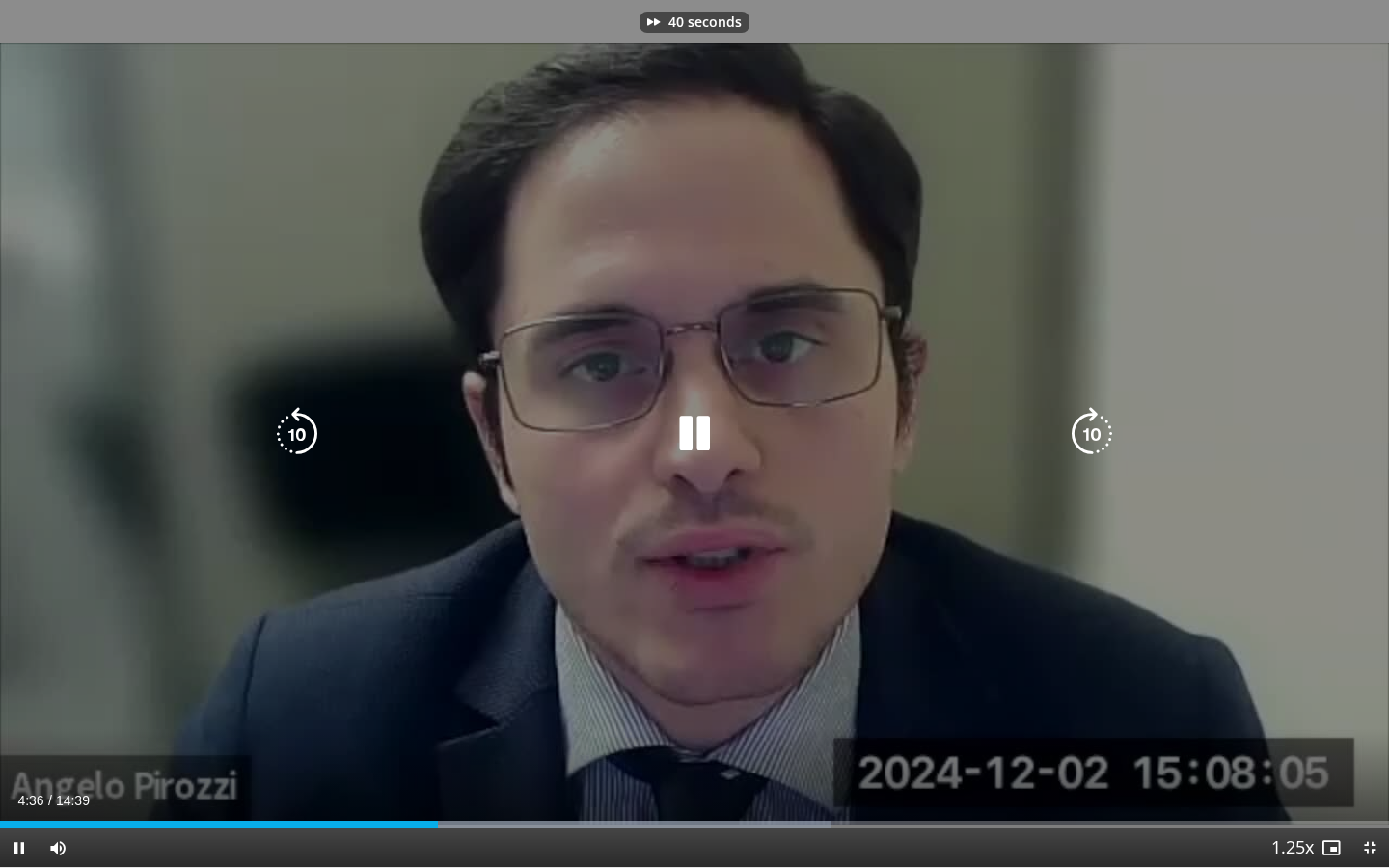 click at bounding box center [1092, 434] 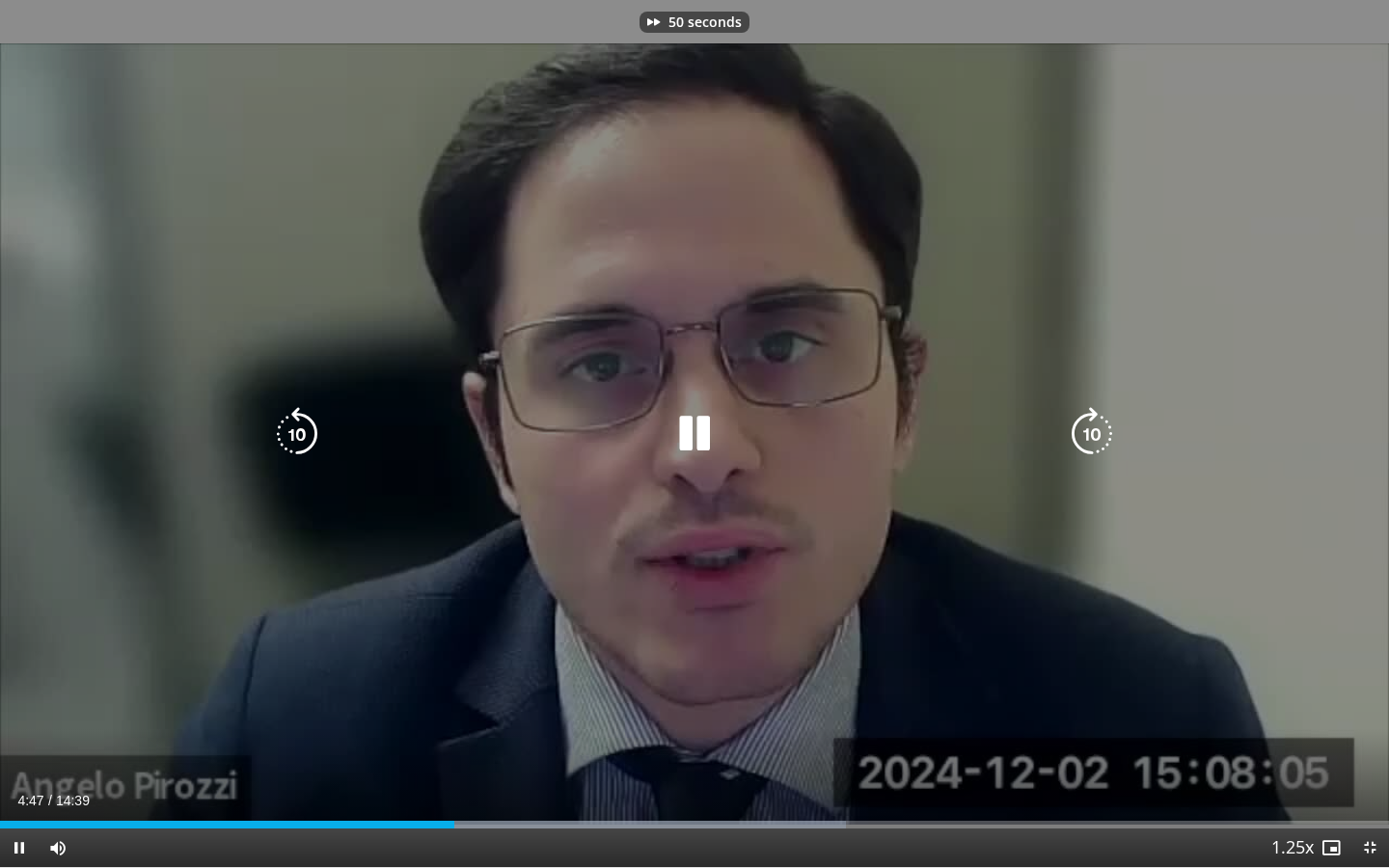 click at bounding box center [1092, 434] 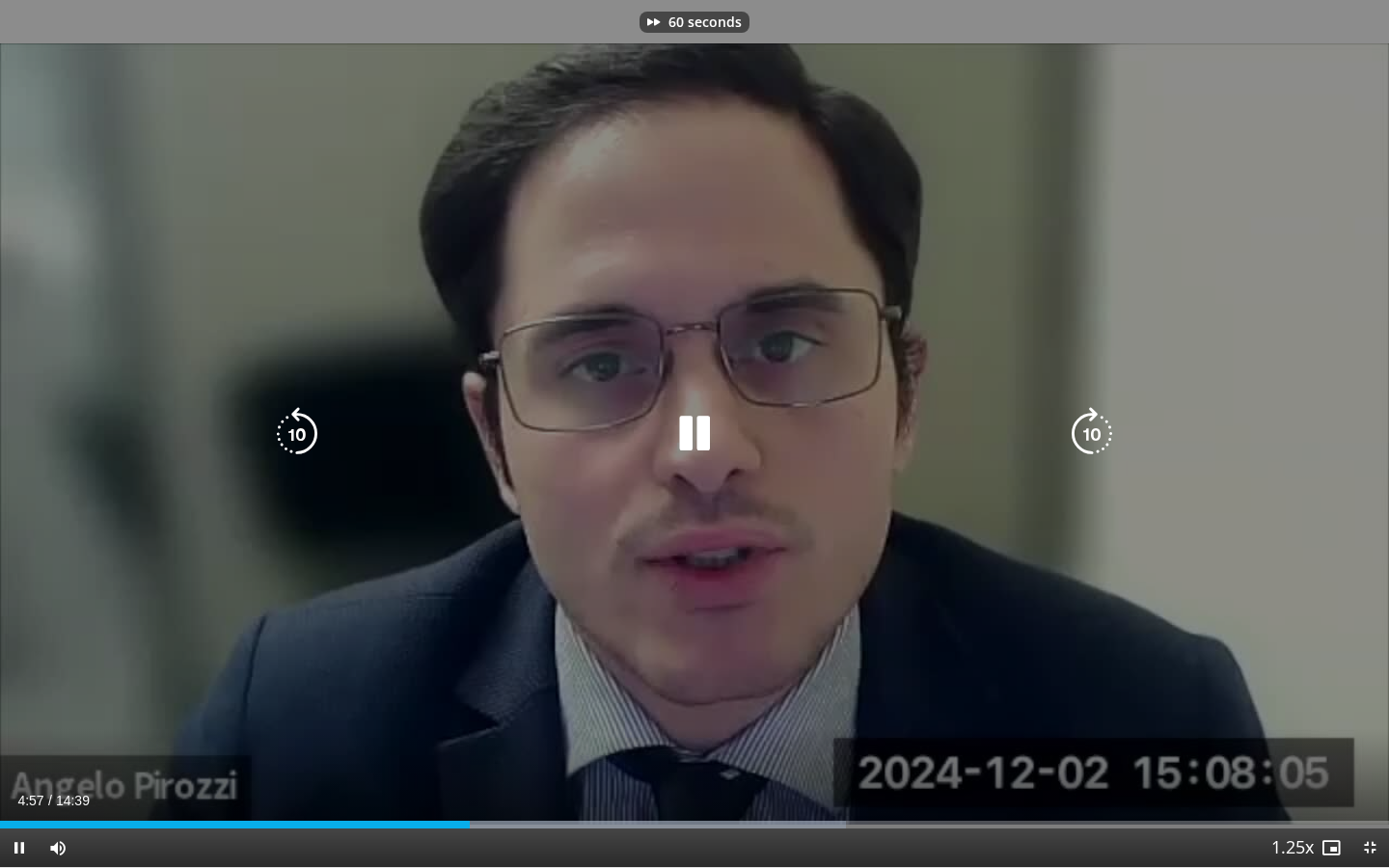 click at bounding box center [1092, 434] 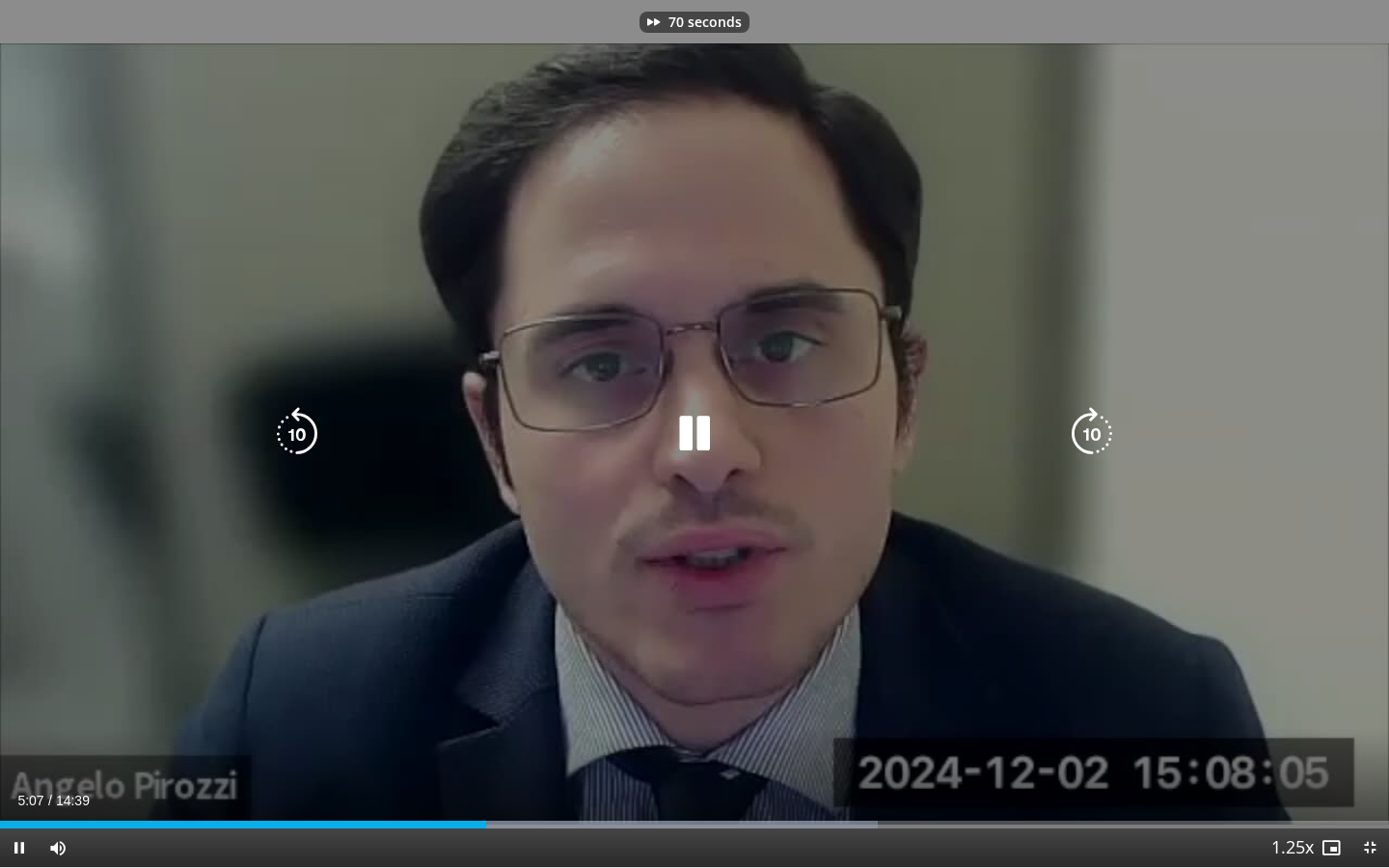 click at bounding box center [1092, 434] 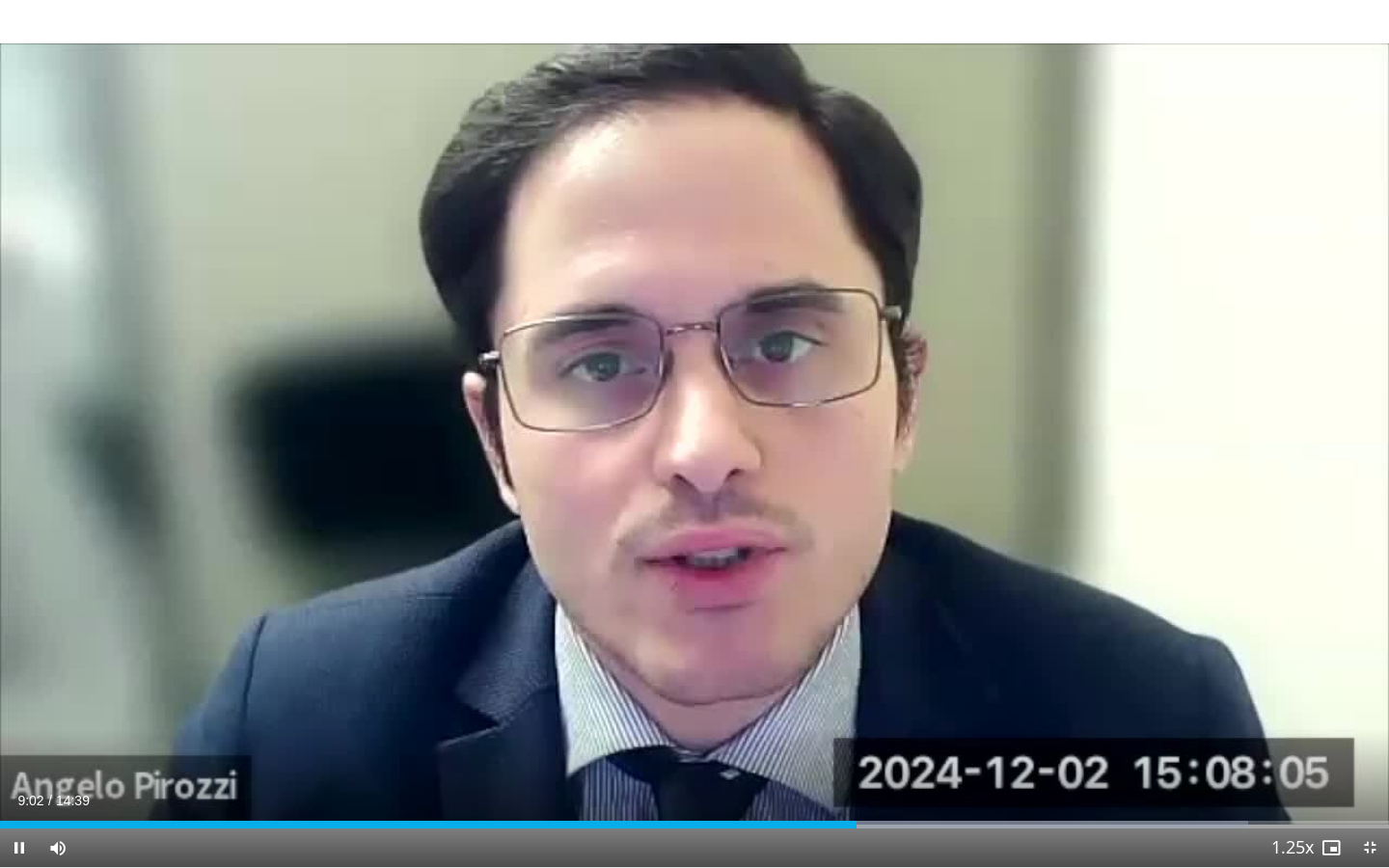 click at bounding box center (1370, 848) 